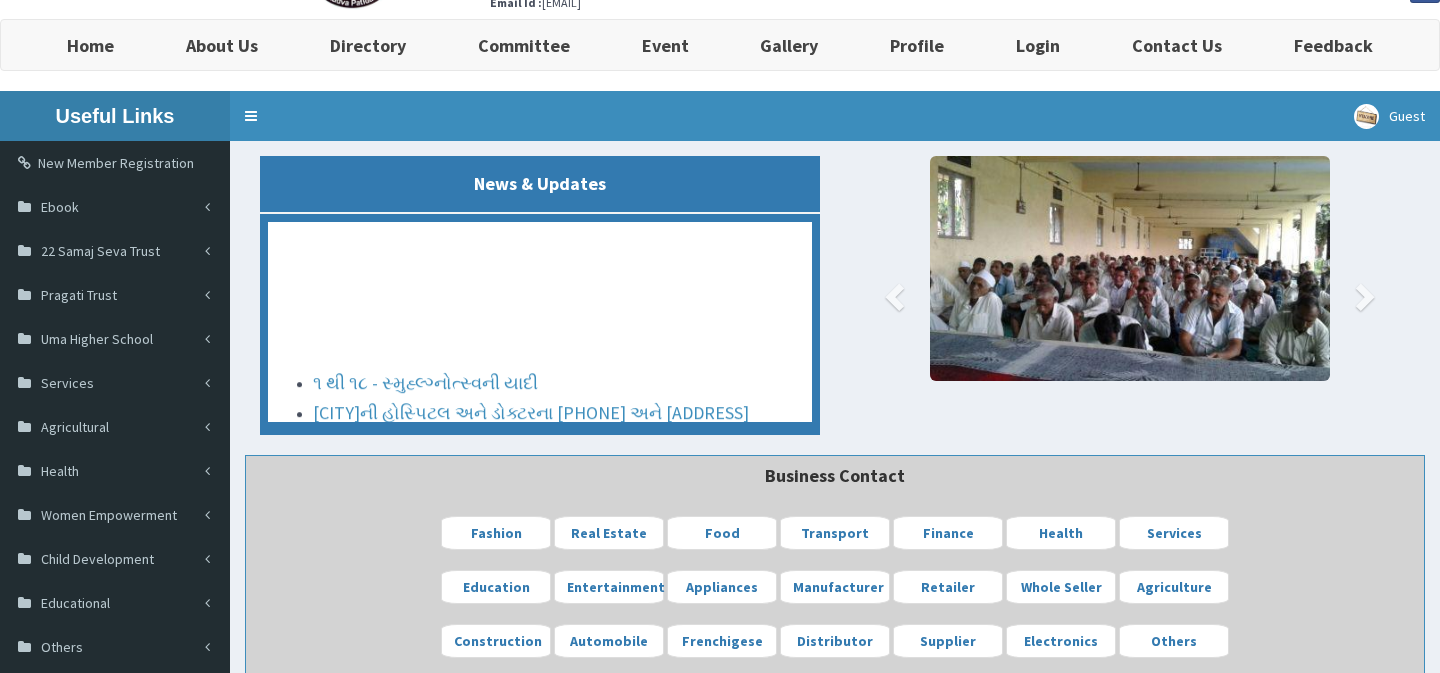 scroll, scrollTop: 0, scrollLeft: 0, axis: both 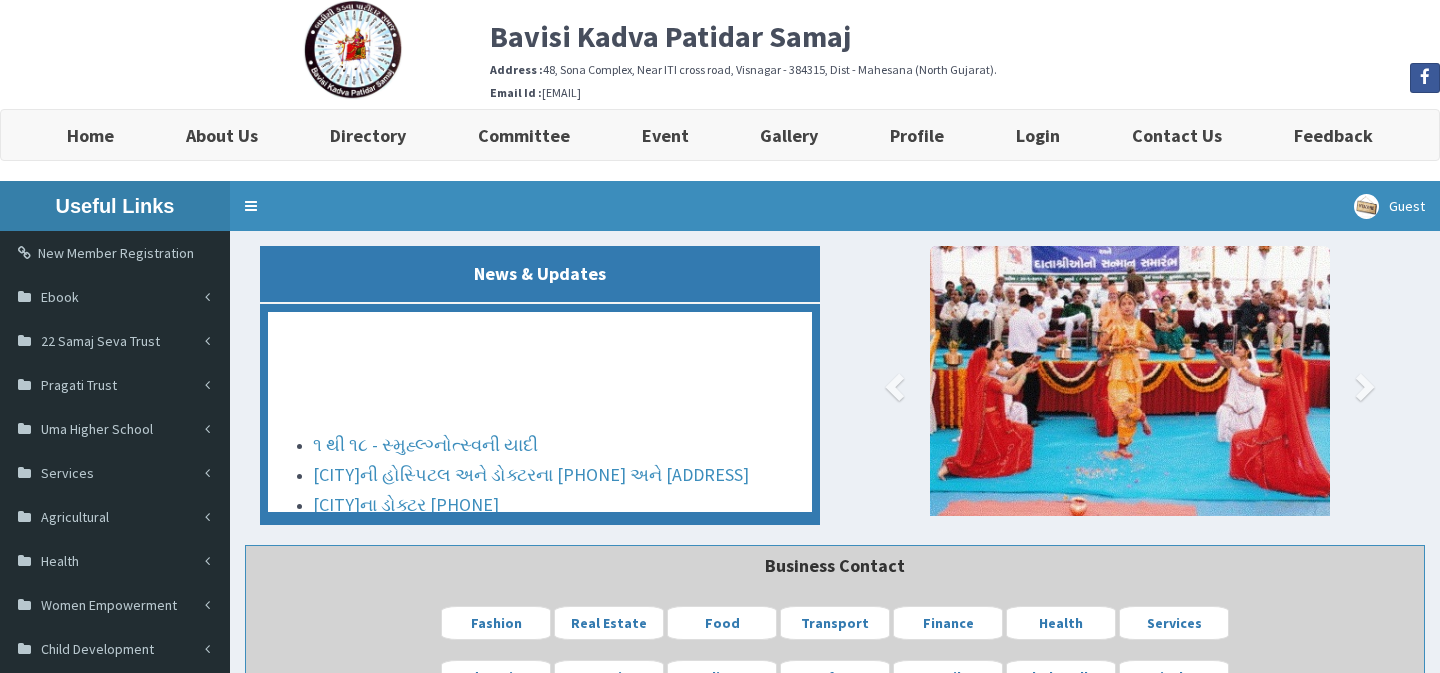 click on "Bavisi Kadva Patidar Samaj" at bounding box center [670, 36] 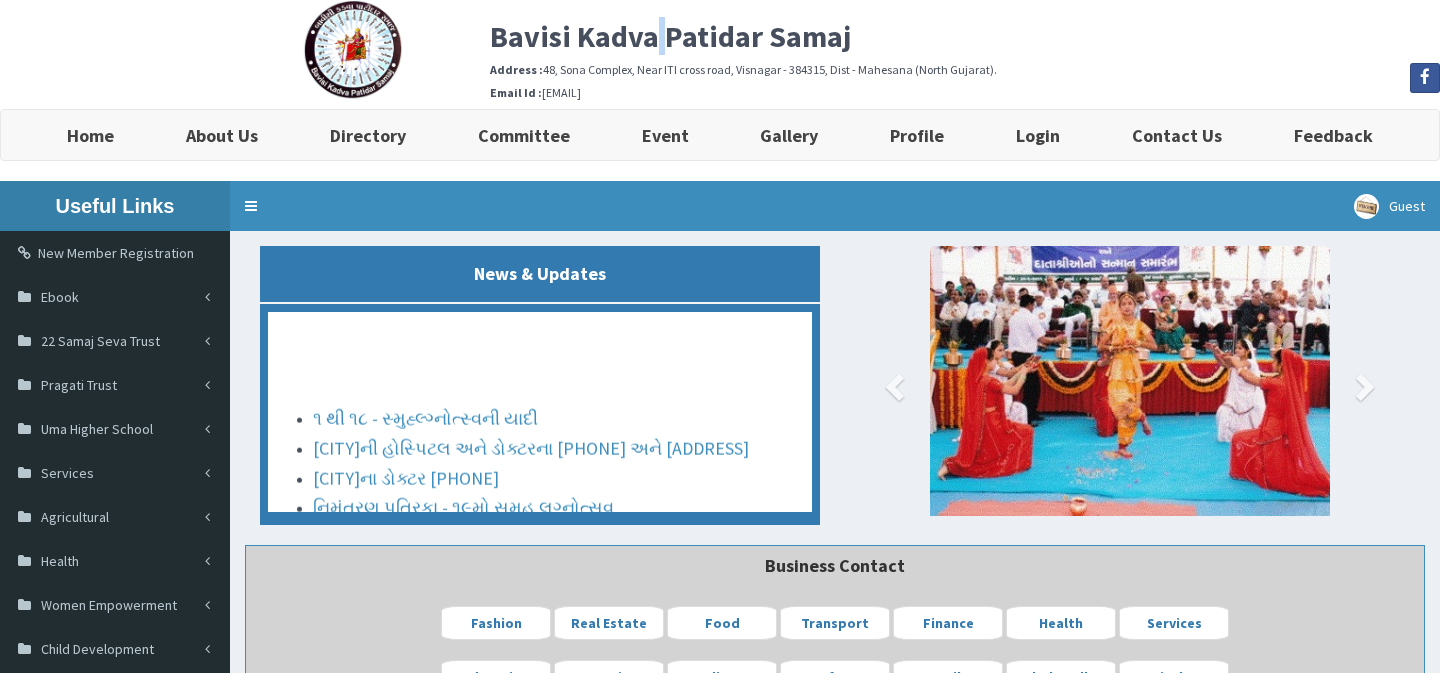 click on "Bavisi Kadva Patidar Samaj" at bounding box center [670, 36] 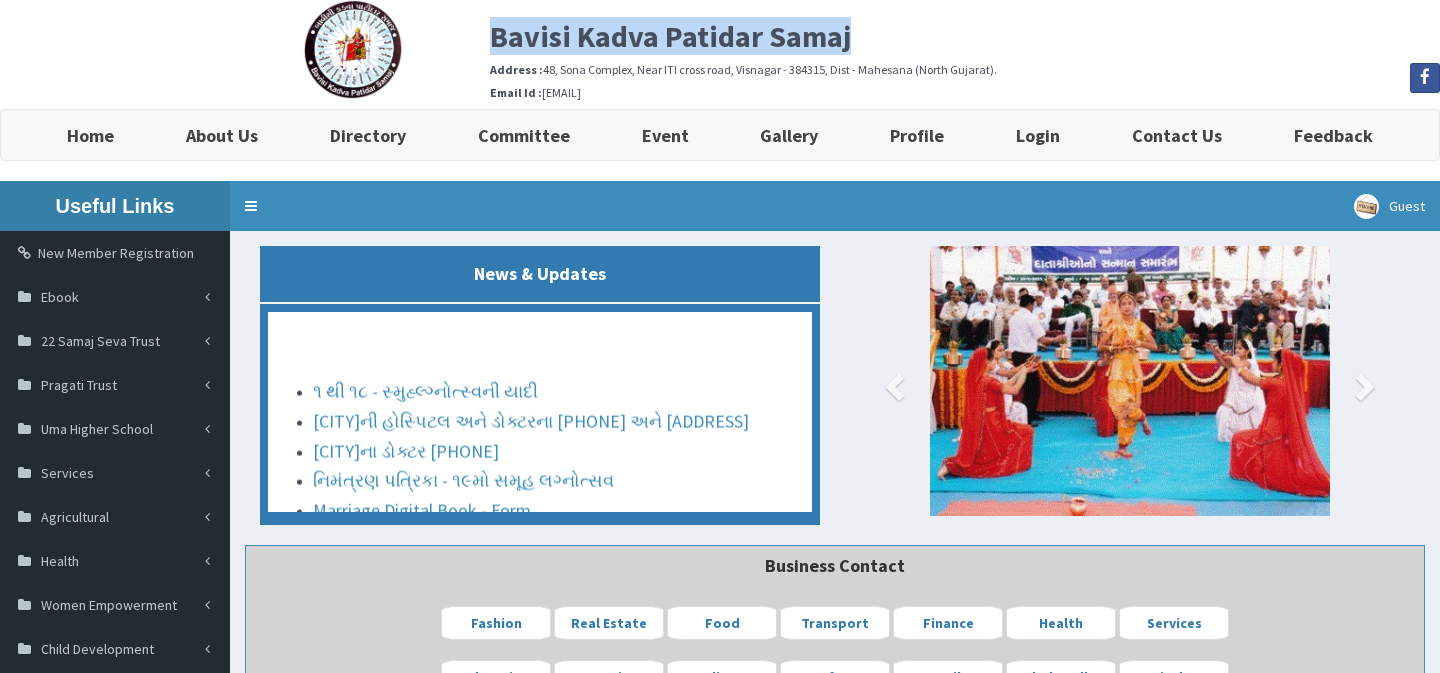 click on "Bavisi Kadva Patidar Samaj" at bounding box center (670, 36) 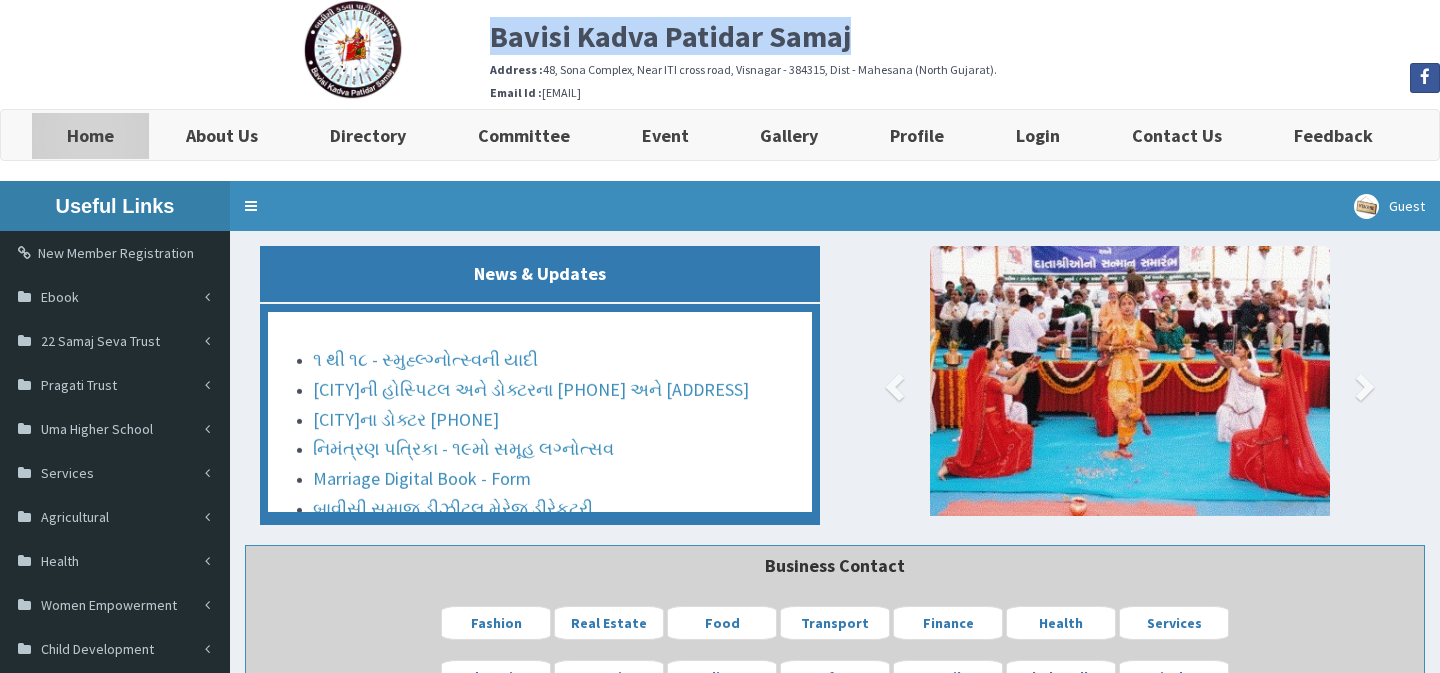 click on "Home" at bounding box center [90, 135] 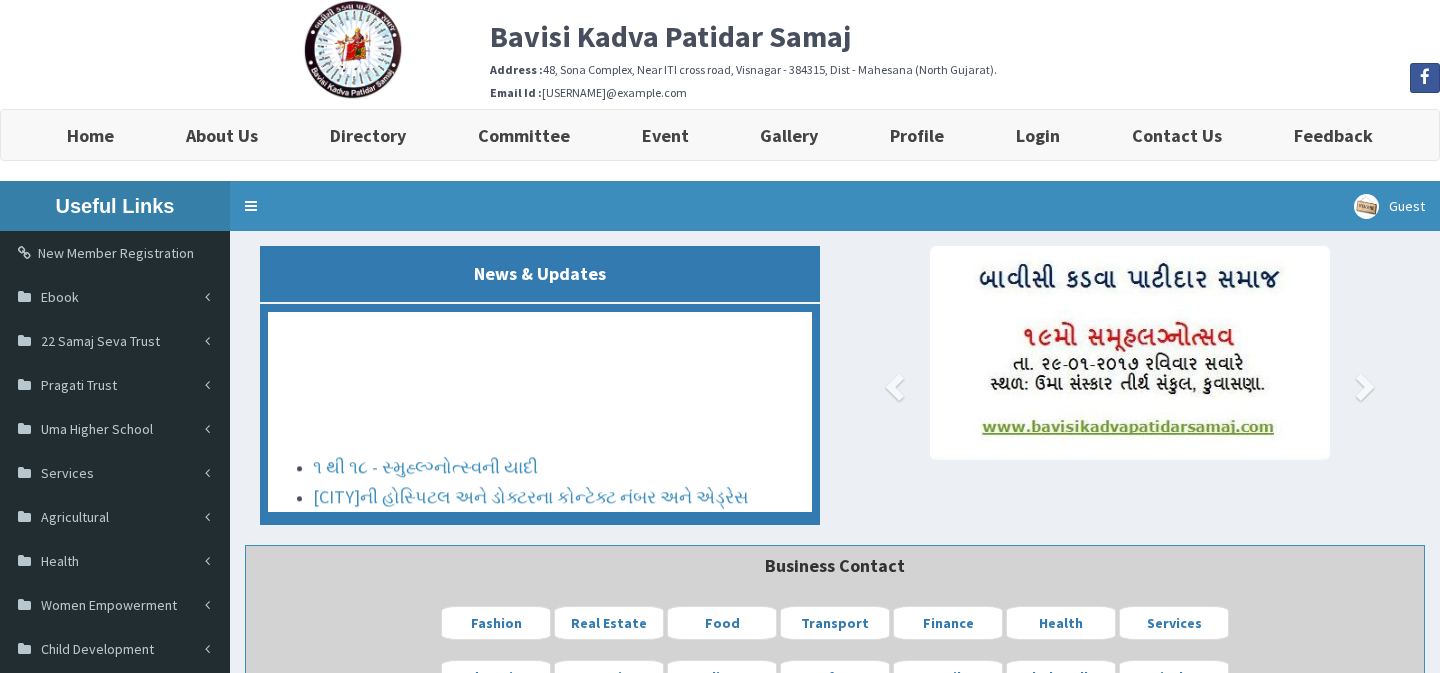 scroll, scrollTop: 0, scrollLeft: 0, axis: both 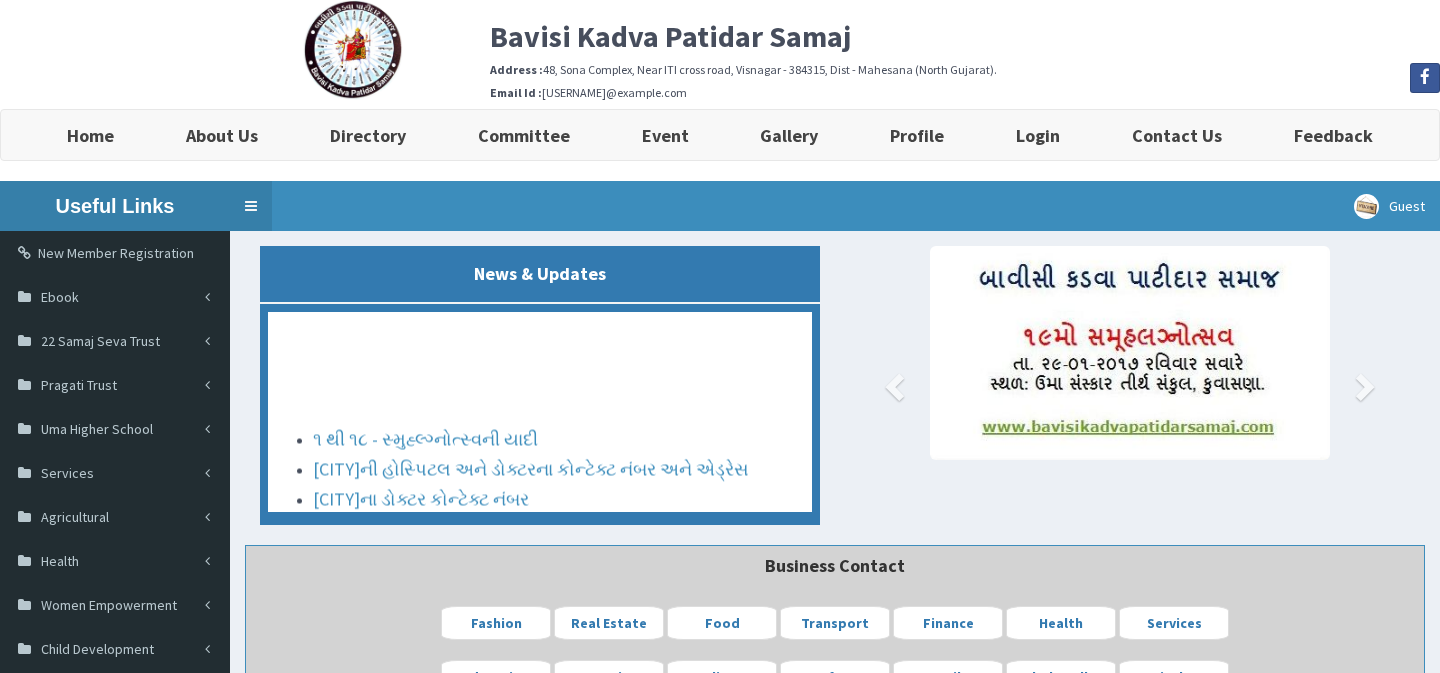 click on "Toggle navigation" at bounding box center [251, 206] 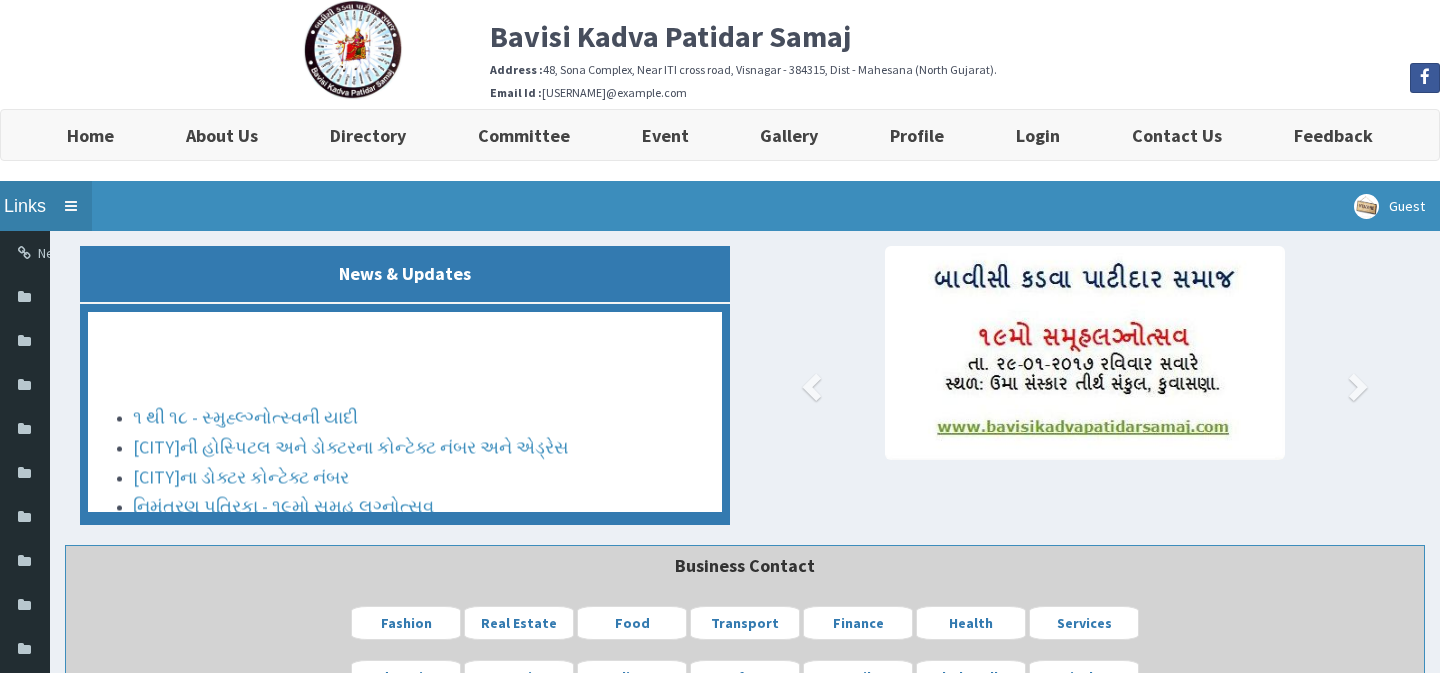 click on "Toggle navigation" at bounding box center (71, 206) 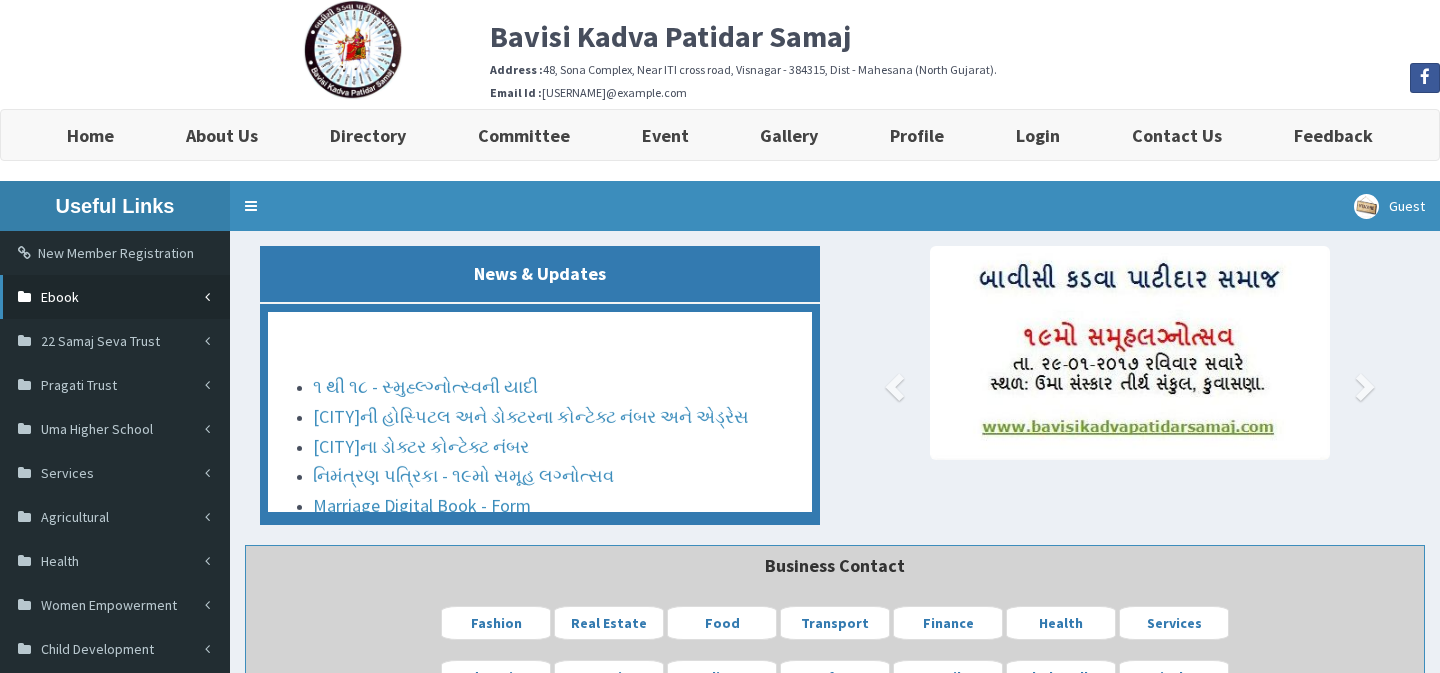 click on "Ebook" at bounding box center [115, 297] 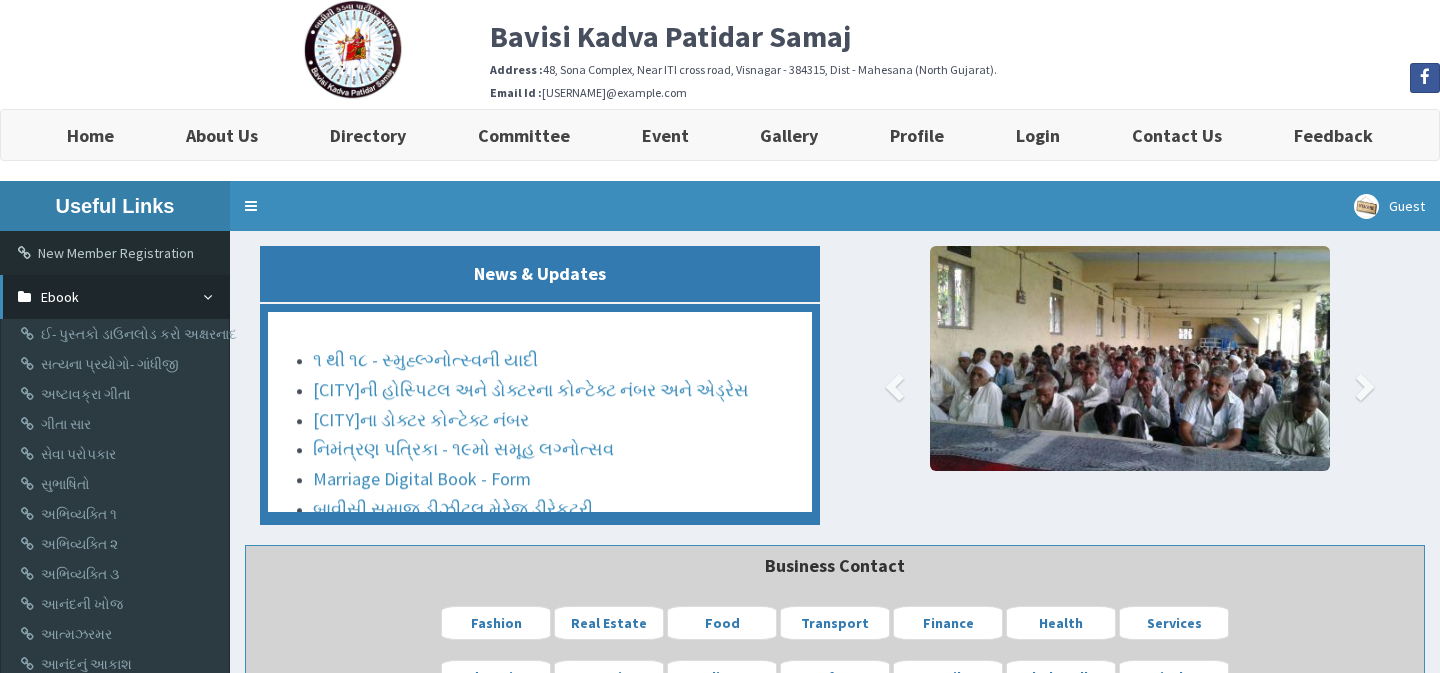 click on "Ebook" at bounding box center (115, 297) 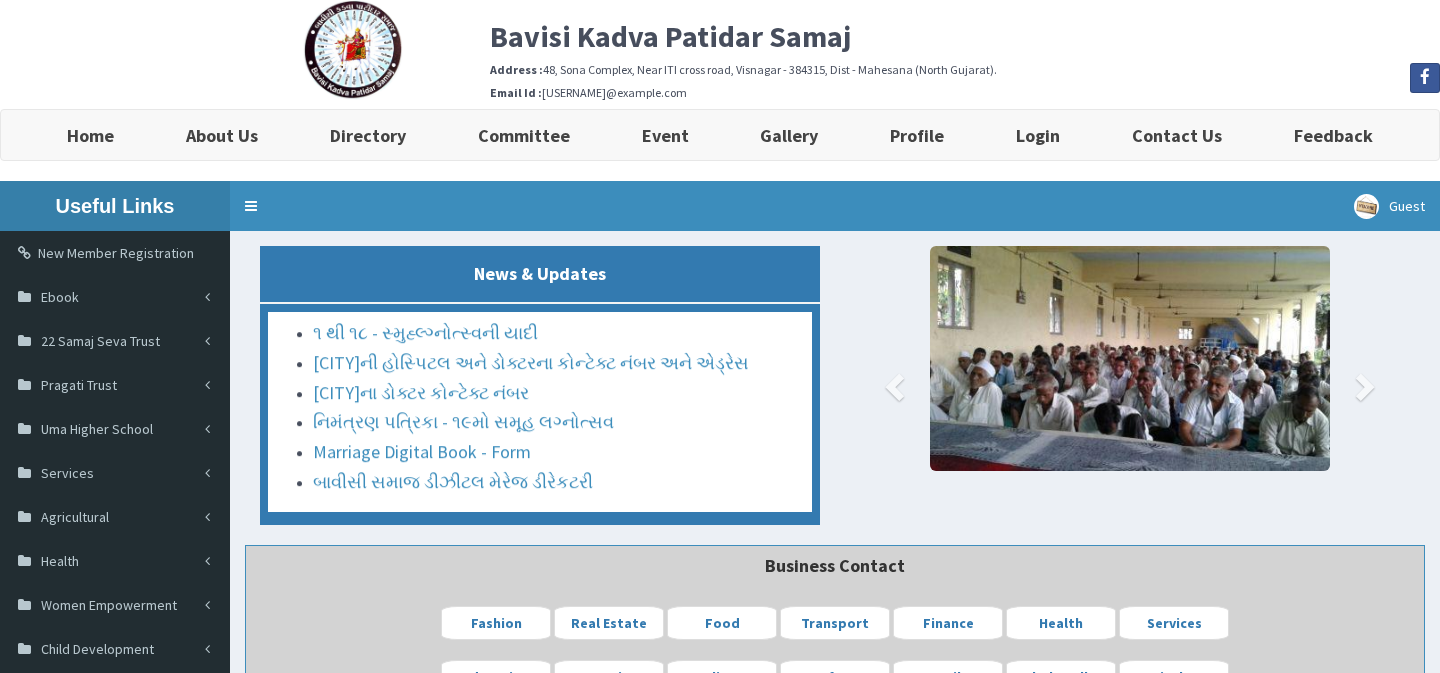 click at bounding box center [353, 50] 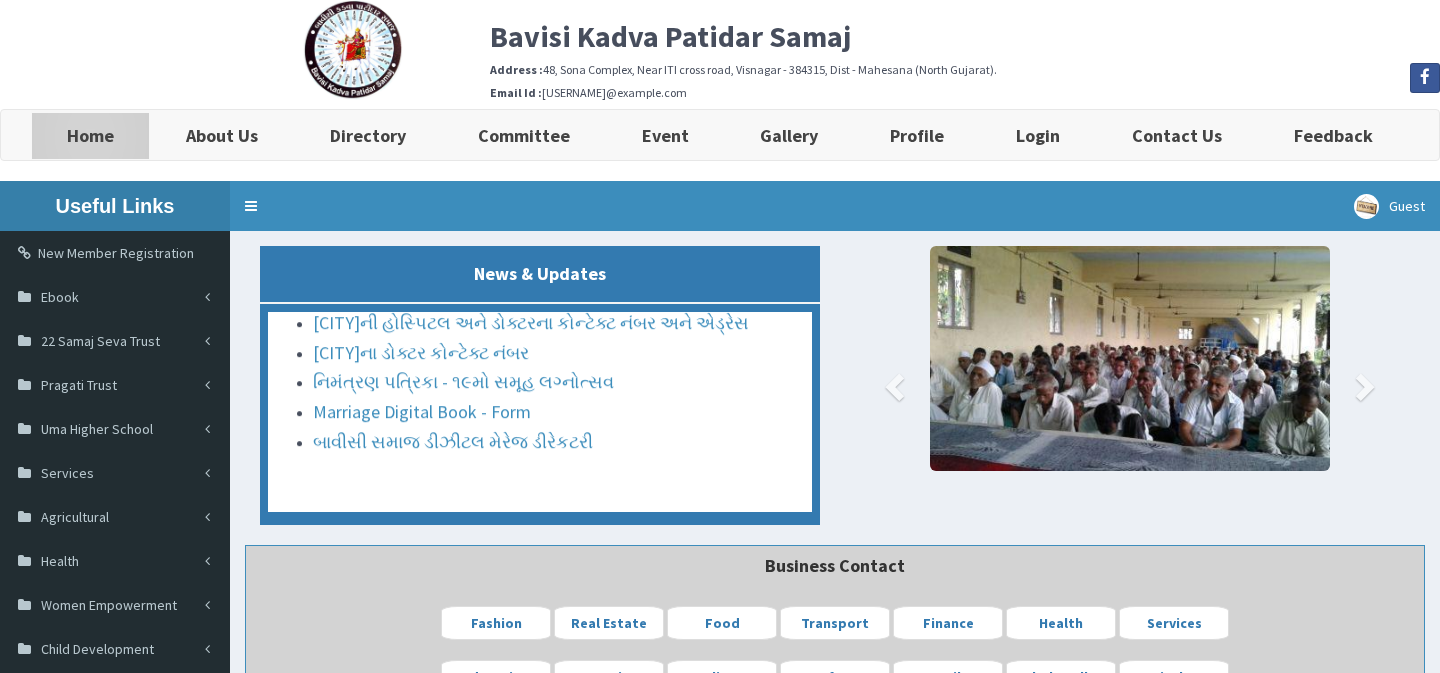 click on "Home" at bounding box center [90, 135] 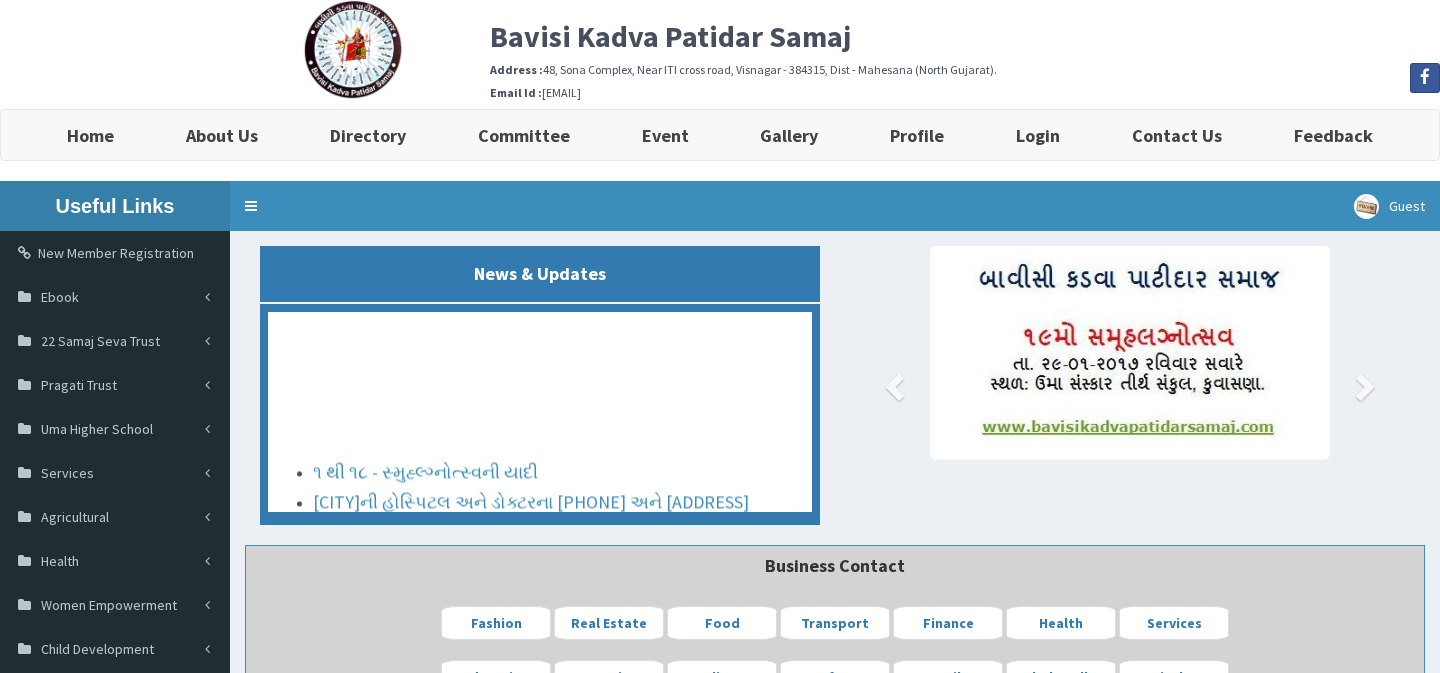 scroll, scrollTop: 0, scrollLeft: 0, axis: both 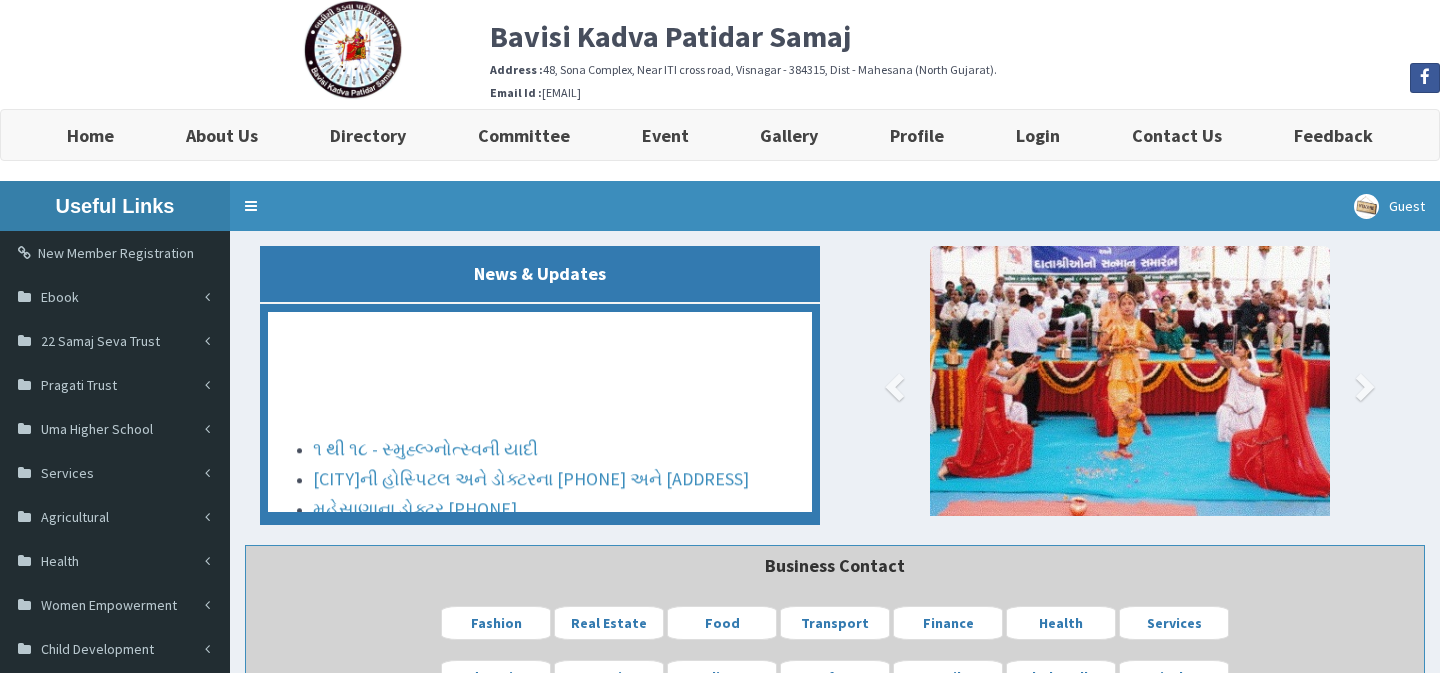 click on "Bavisi Kadva Patidar Samaj" at bounding box center [670, 36] 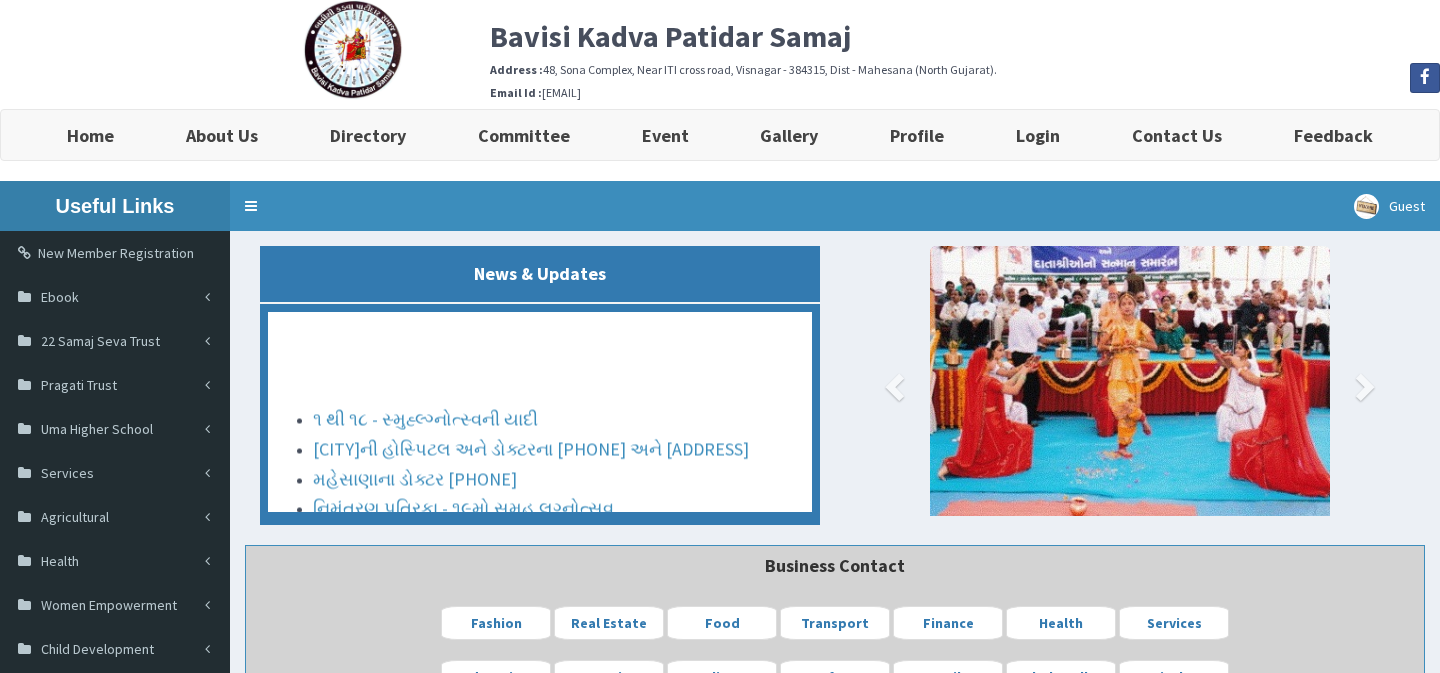click at bounding box center [353, 50] 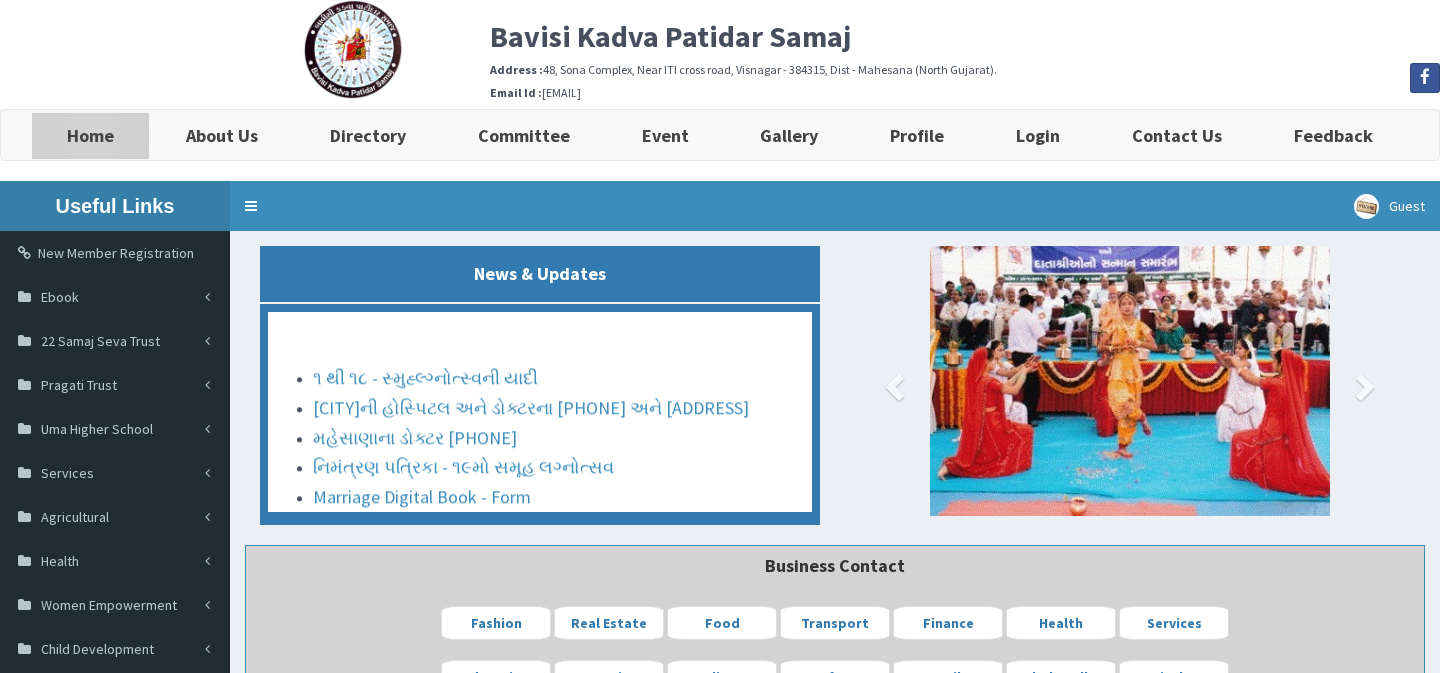 click on "Home" at bounding box center [90, 135] 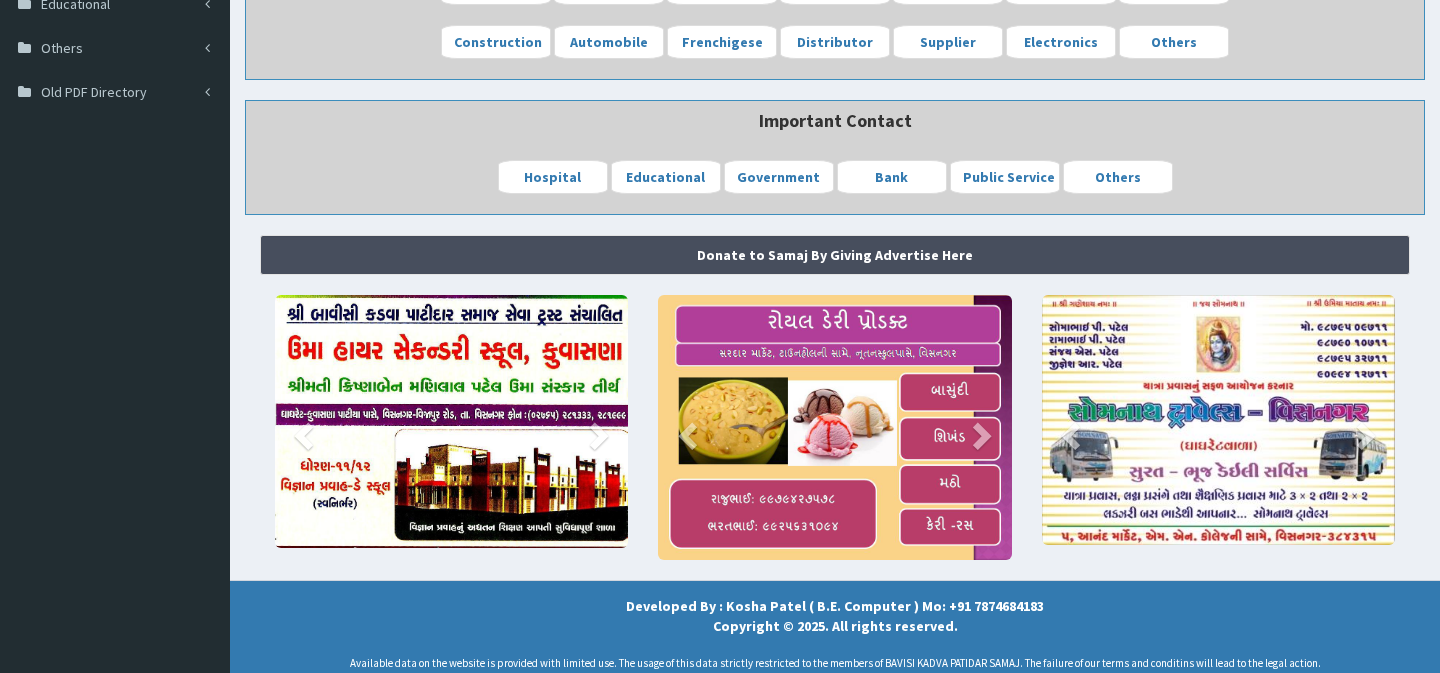 scroll, scrollTop: 735, scrollLeft: 0, axis: vertical 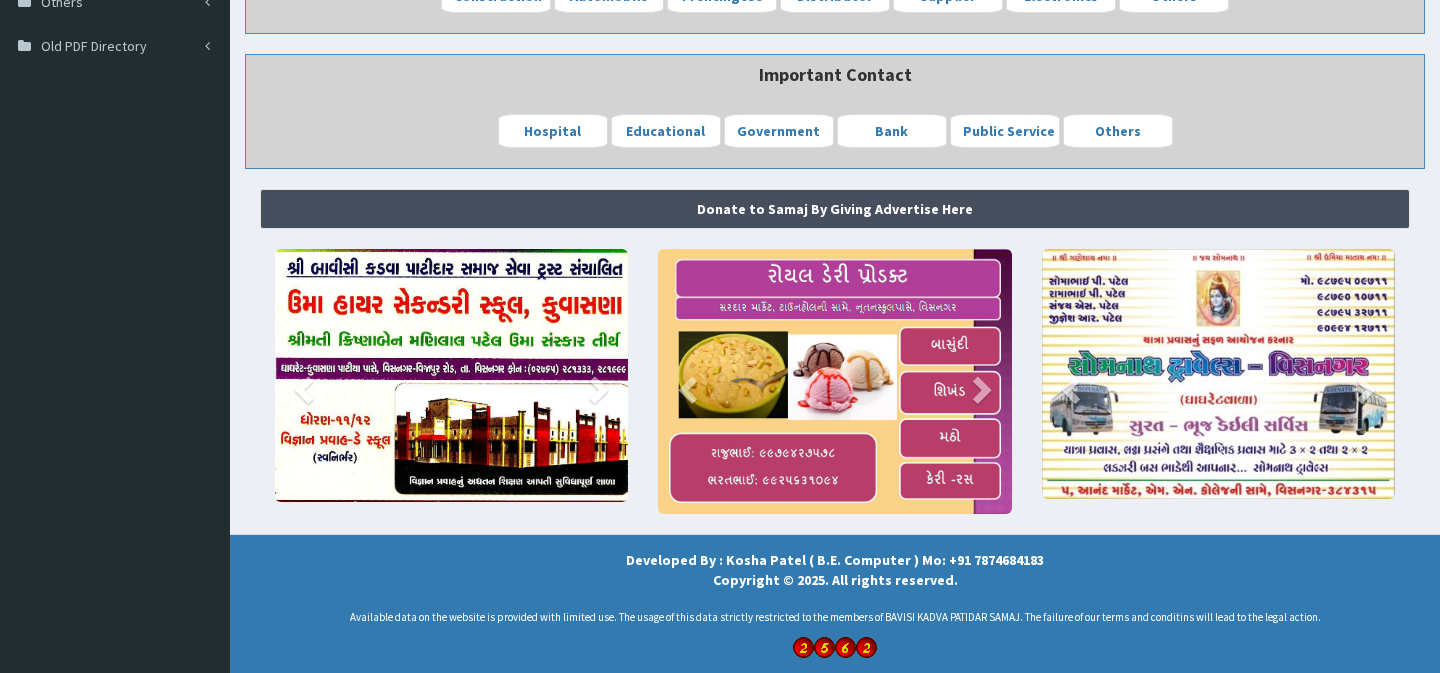 click at bounding box center [451, 375] 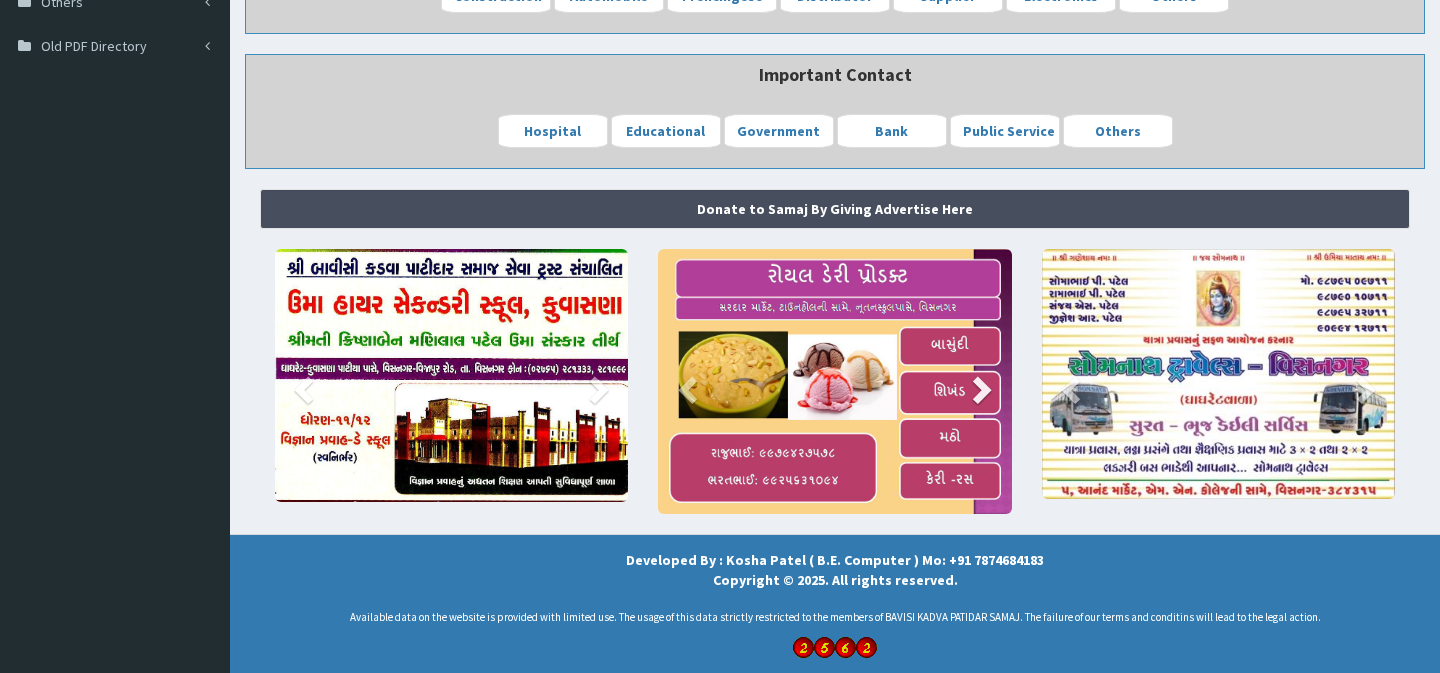click at bounding box center [980, 389] 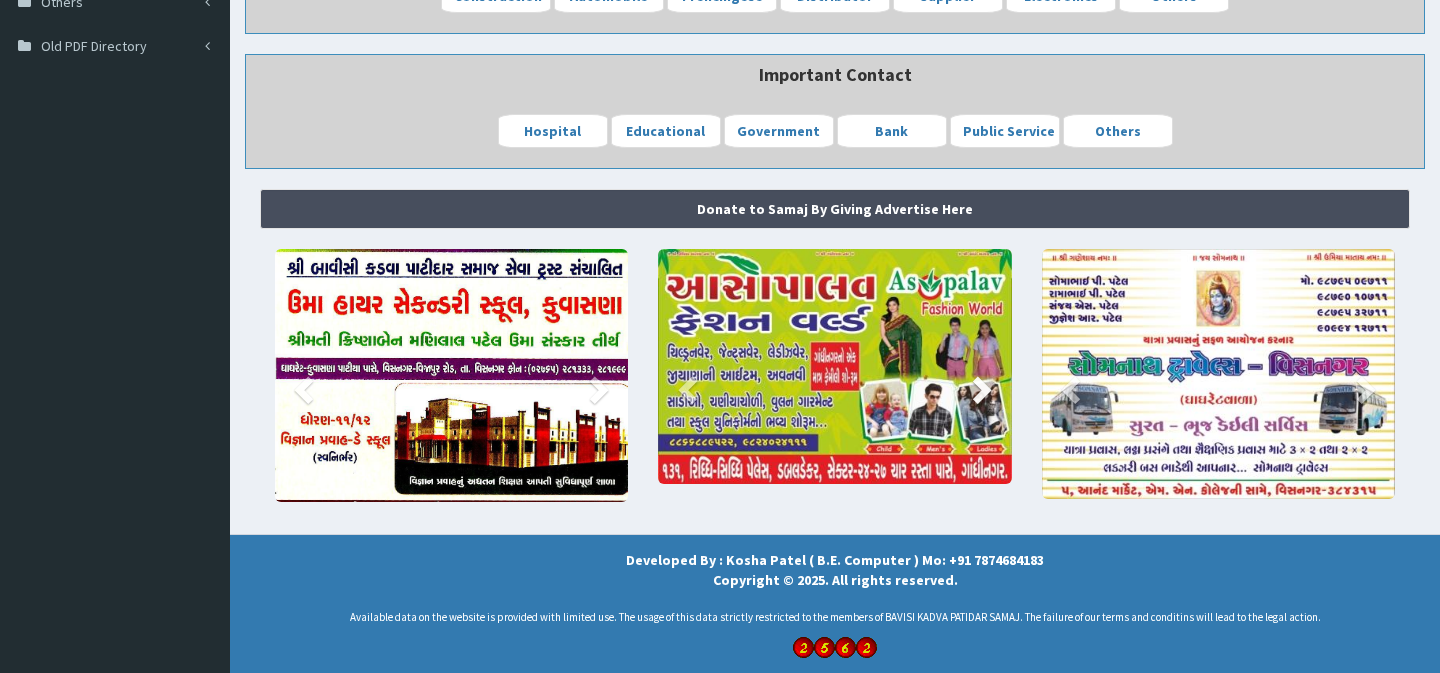 click at bounding box center (980, 389) 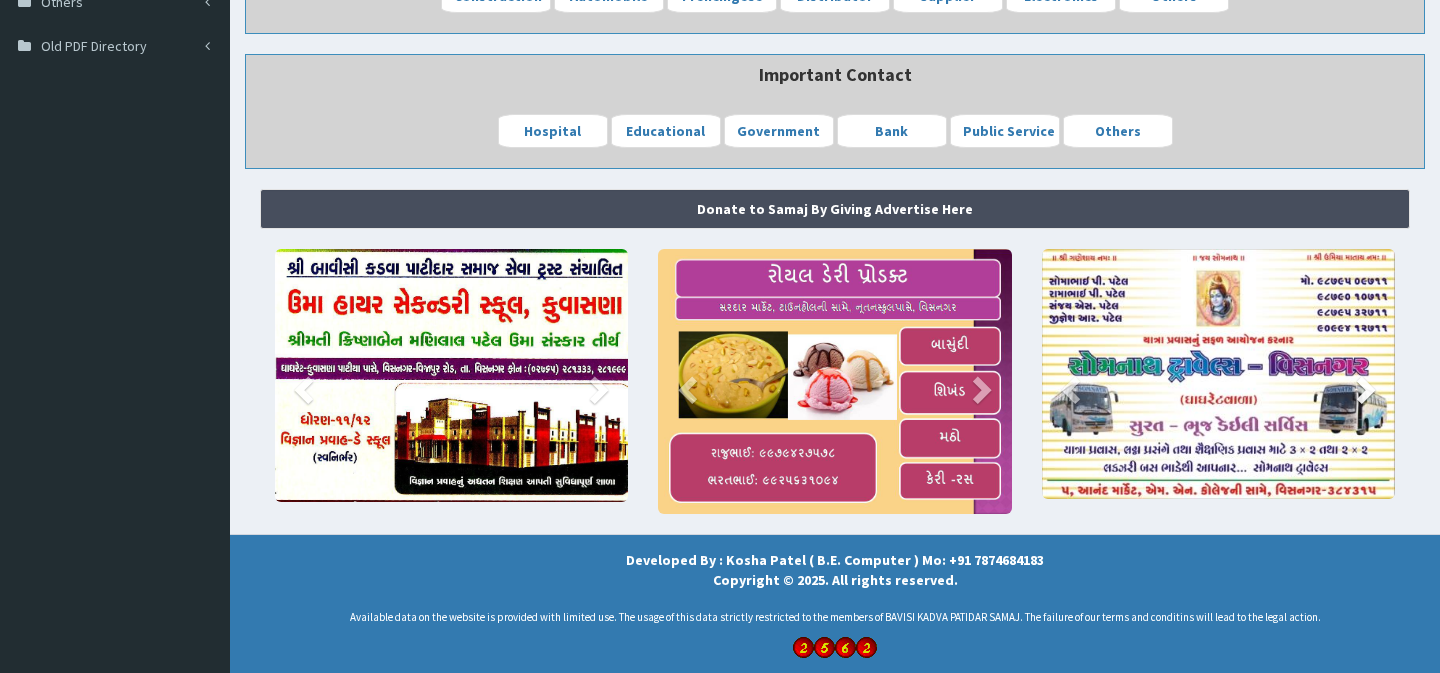 click on "Next" at bounding box center (1368, 384) 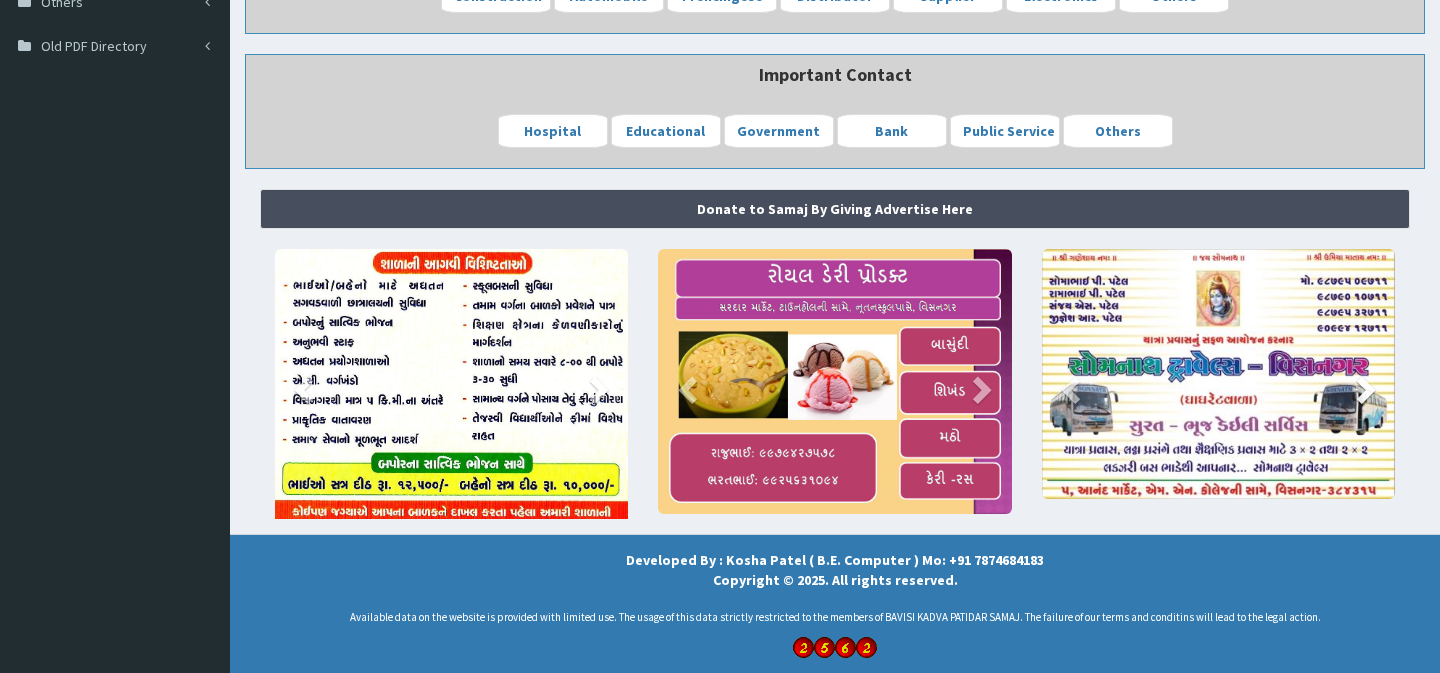 click at bounding box center [1364, 389] 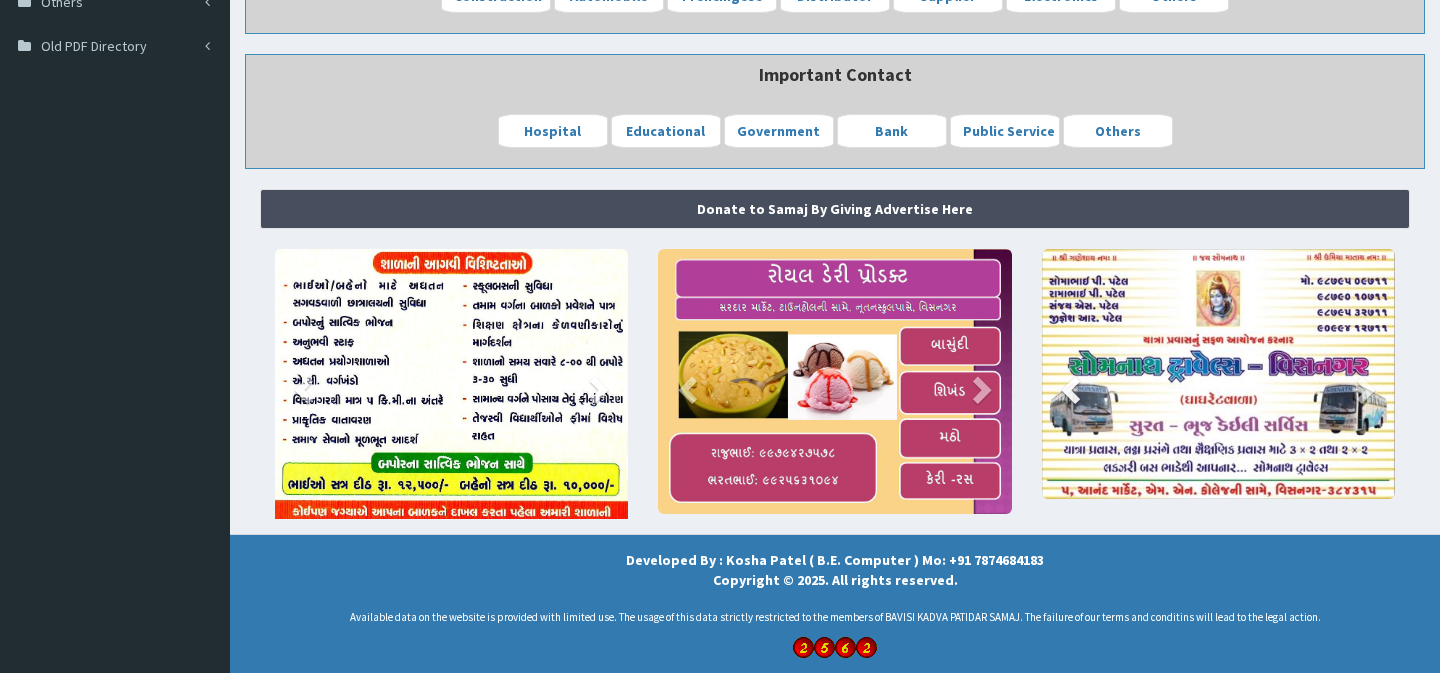 click at bounding box center (1073, 389) 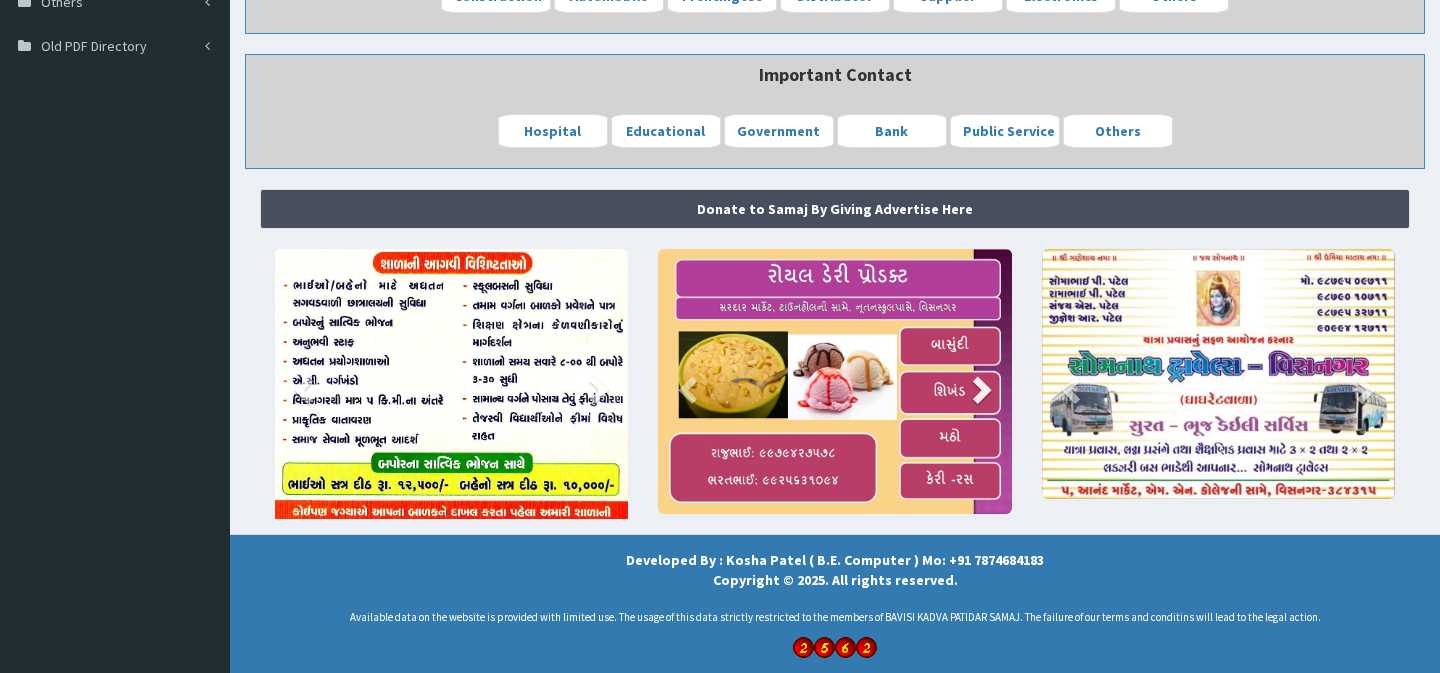 click on "Next" at bounding box center (985, 384) 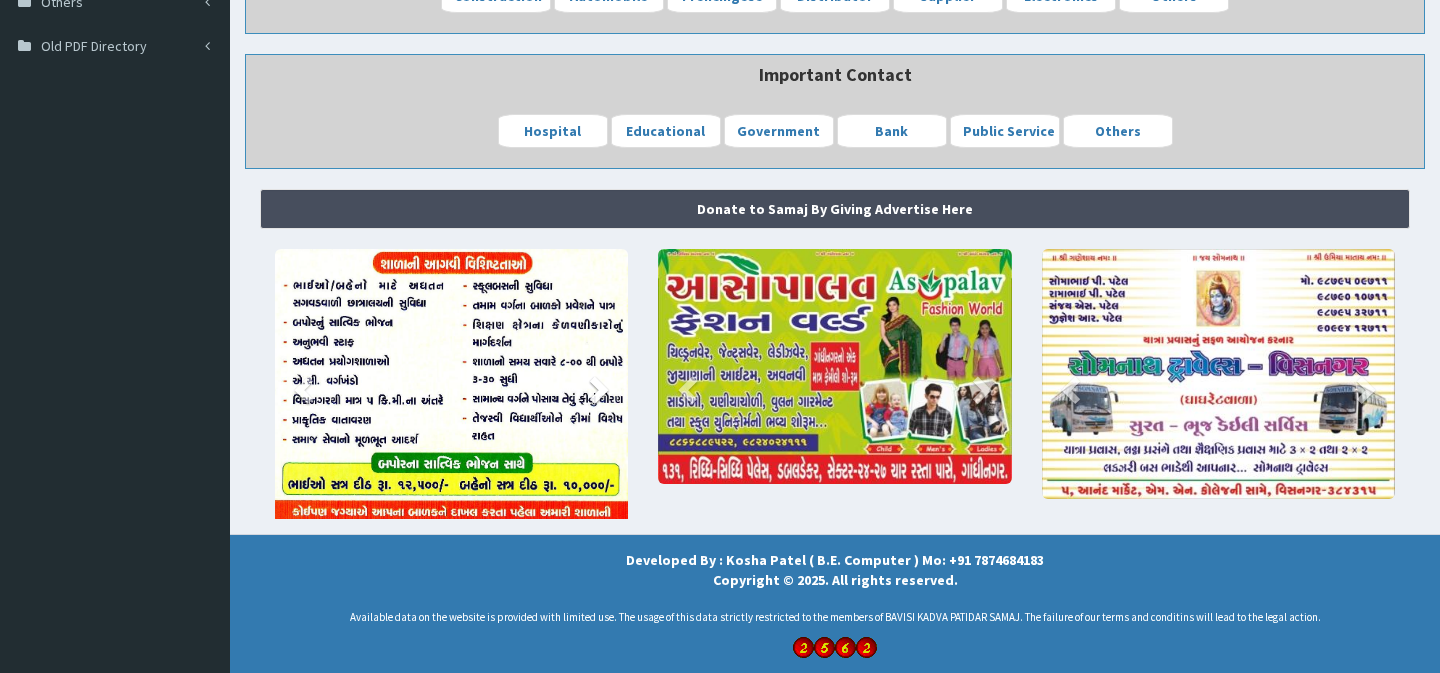 click at bounding box center [597, 389] 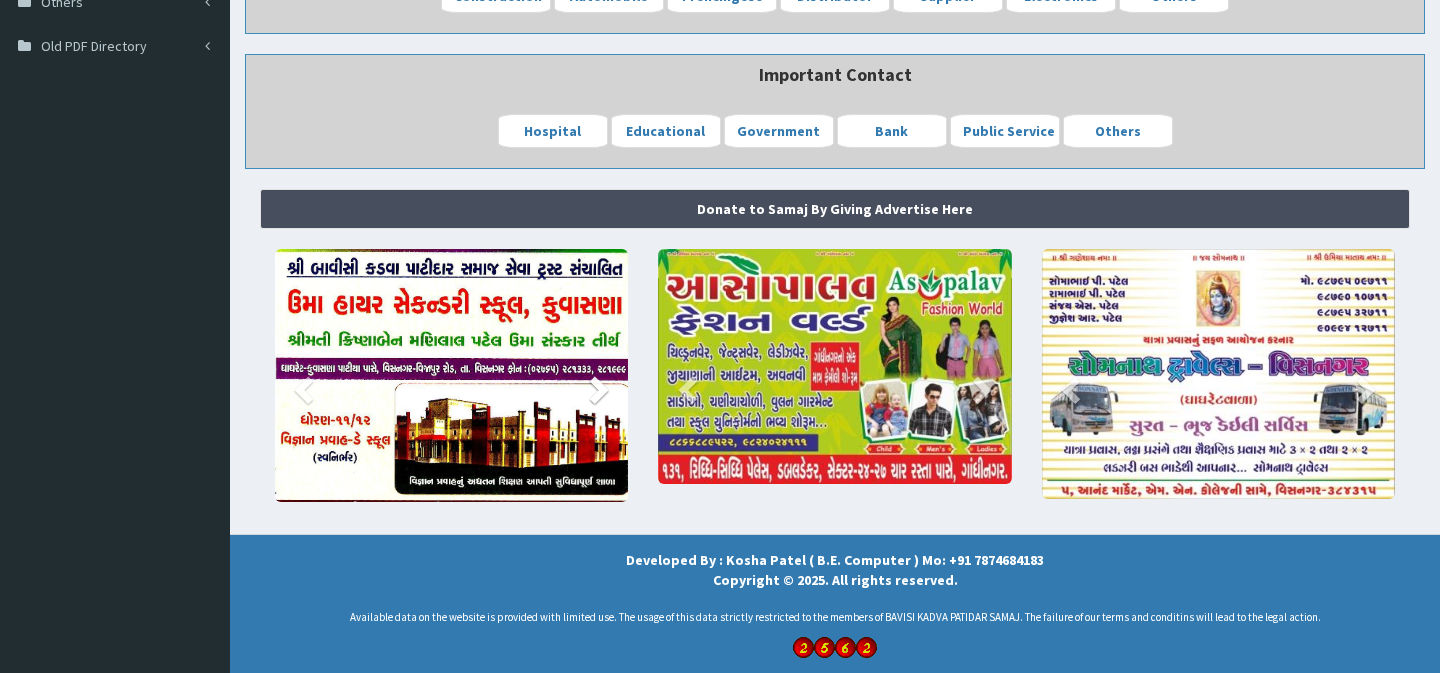 click at bounding box center (597, 389) 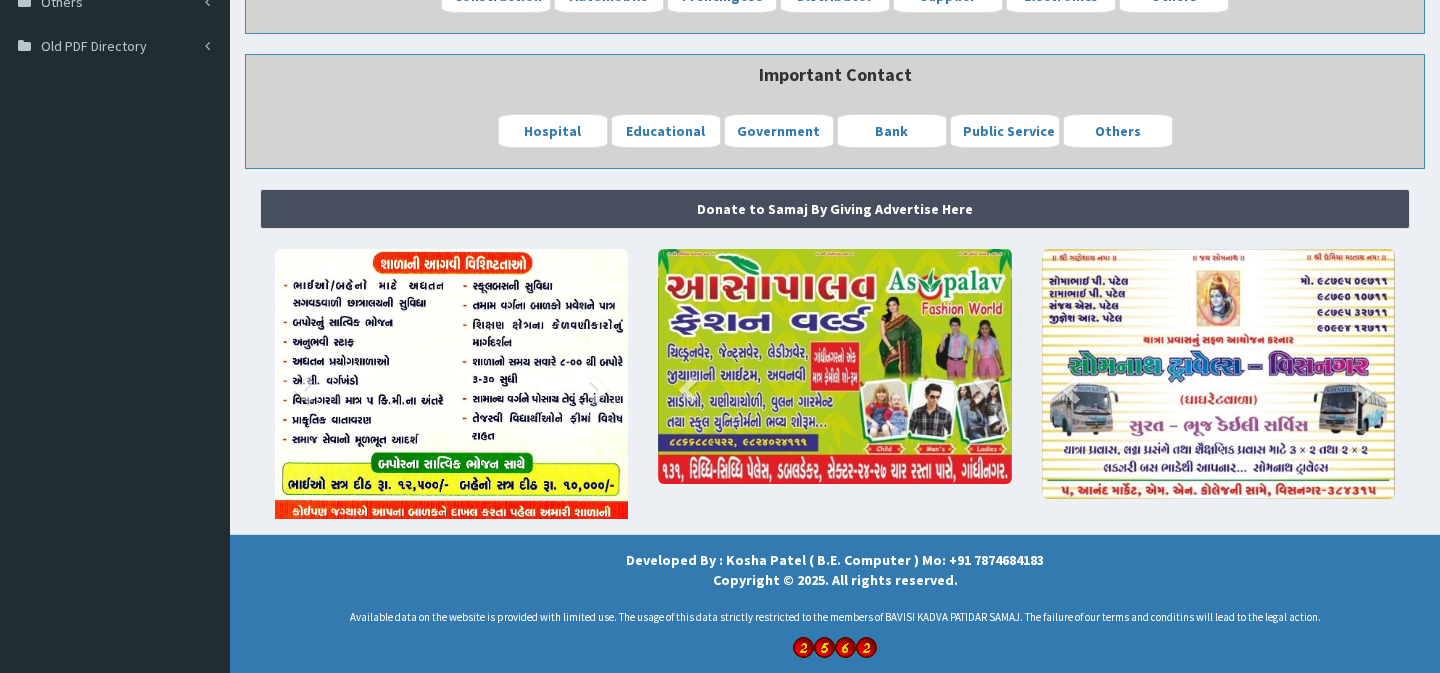 click at bounding box center (824, 647) 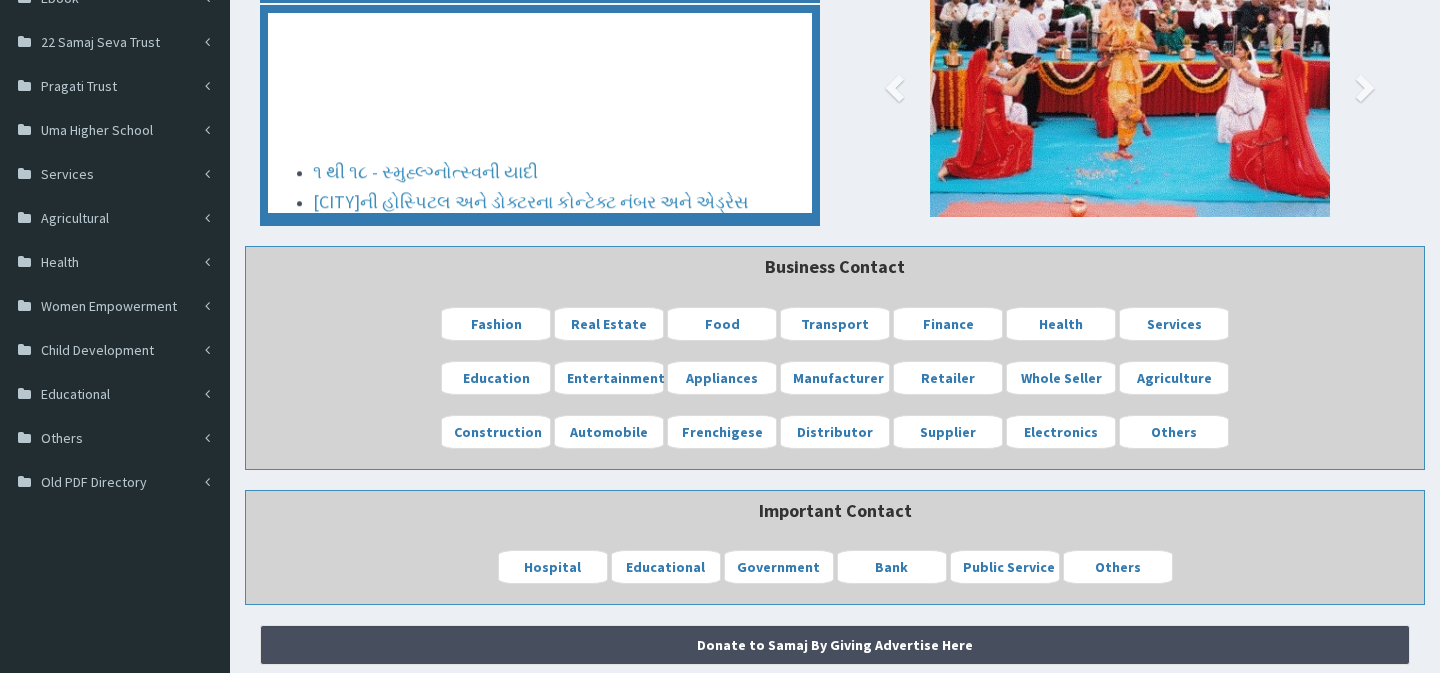 scroll, scrollTop: 0, scrollLeft: 0, axis: both 